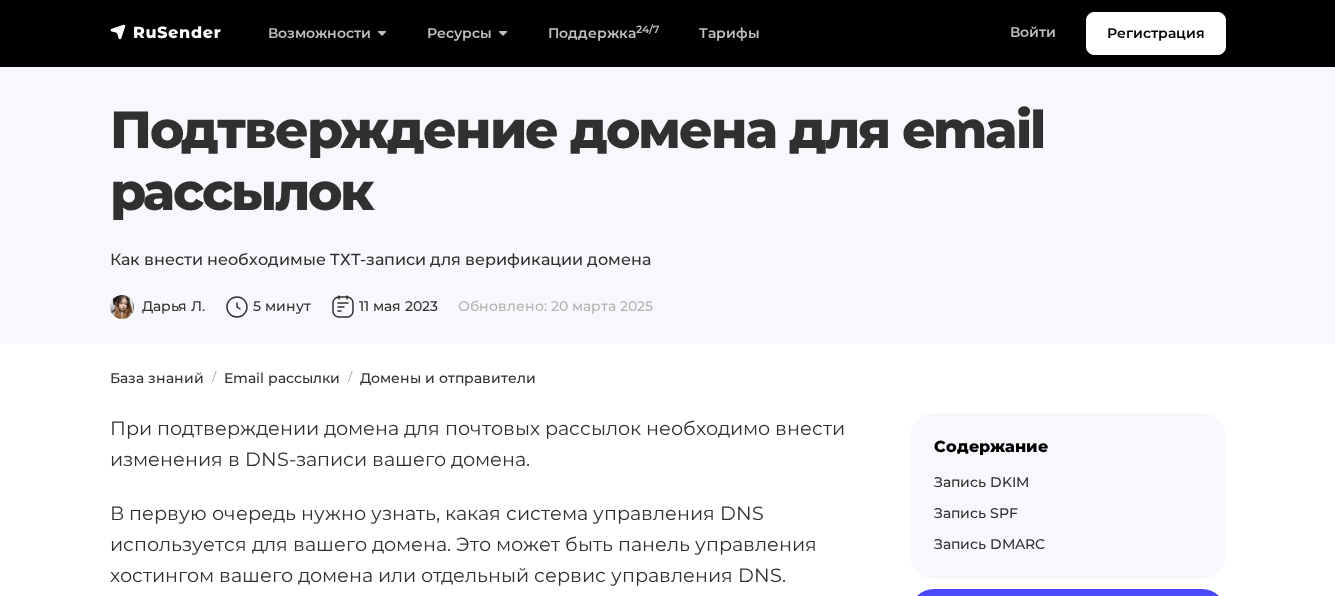 scroll, scrollTop: 0, scrollLeft: 0, axis: both 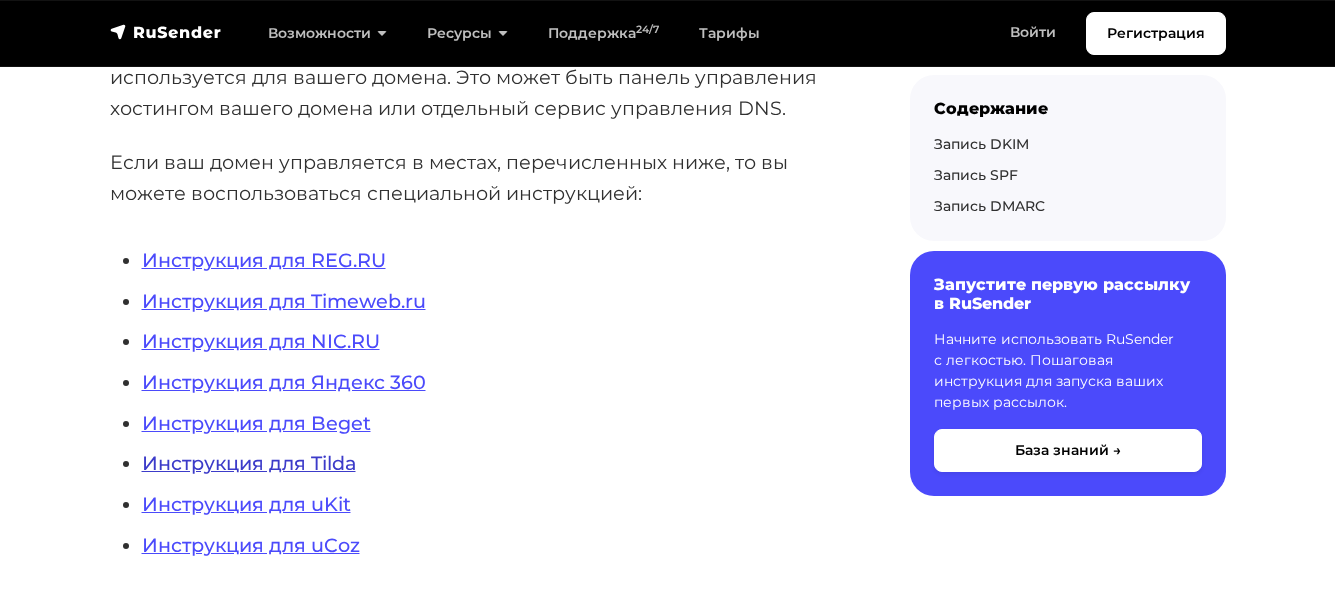click on "Инструкция для Tilda" at bounding box center (249, 463) 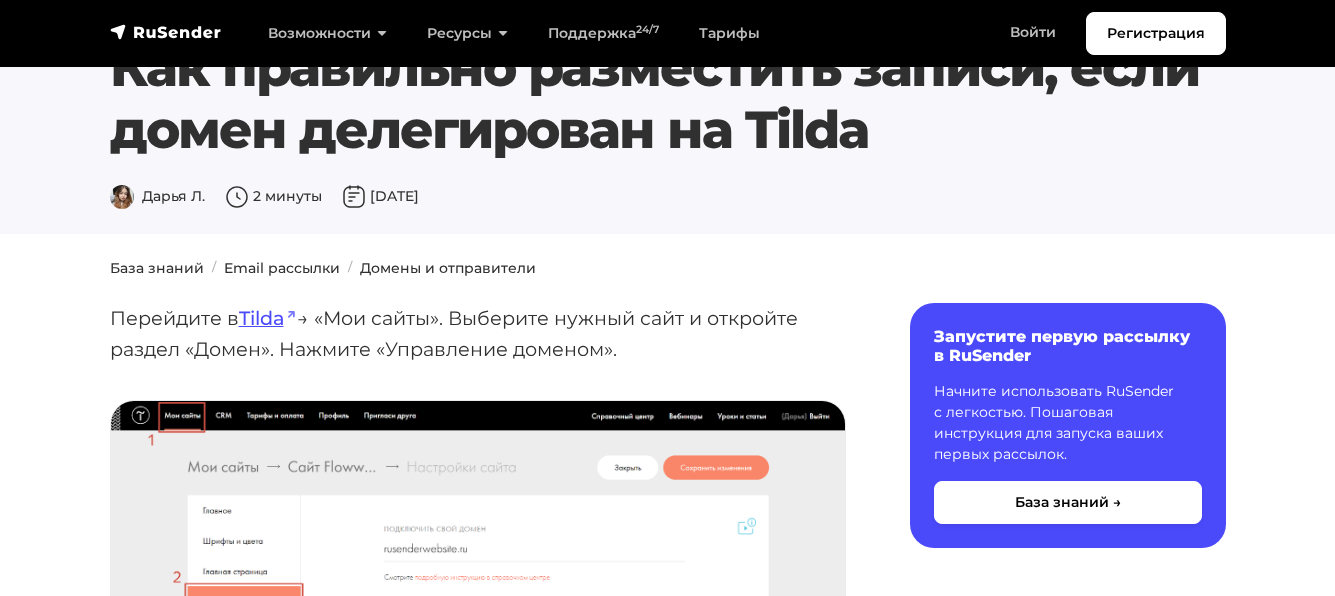scroll, scrollTop: 67, scrollLeft: 0, axis: vertical 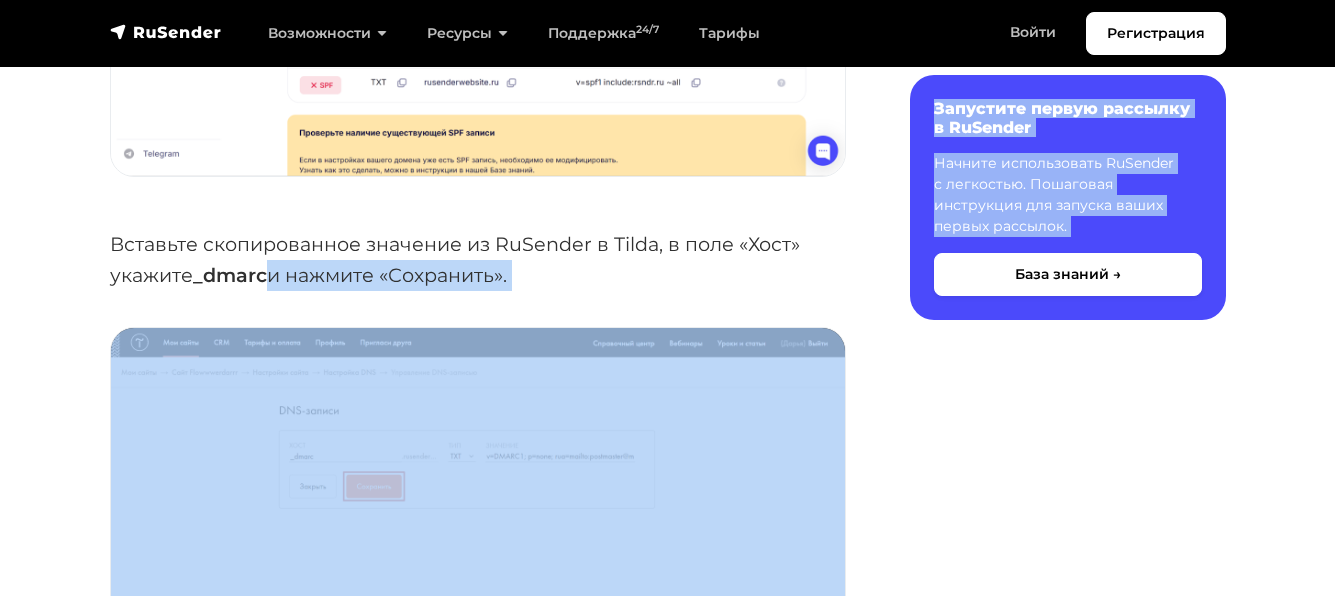 drag, startPoint x: 268, startPoint y: 279, endPoint x: 199, endPoint y: 276, distance: 69.065186 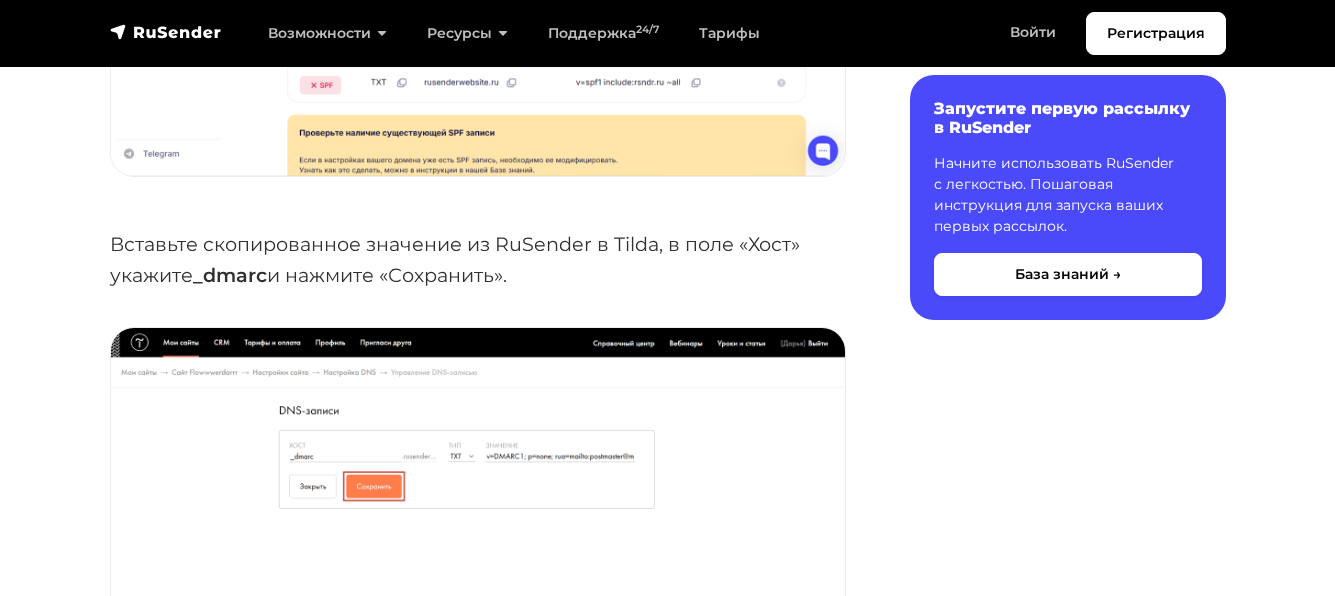 click on "_dmarc" at bounding box center (230, 275) 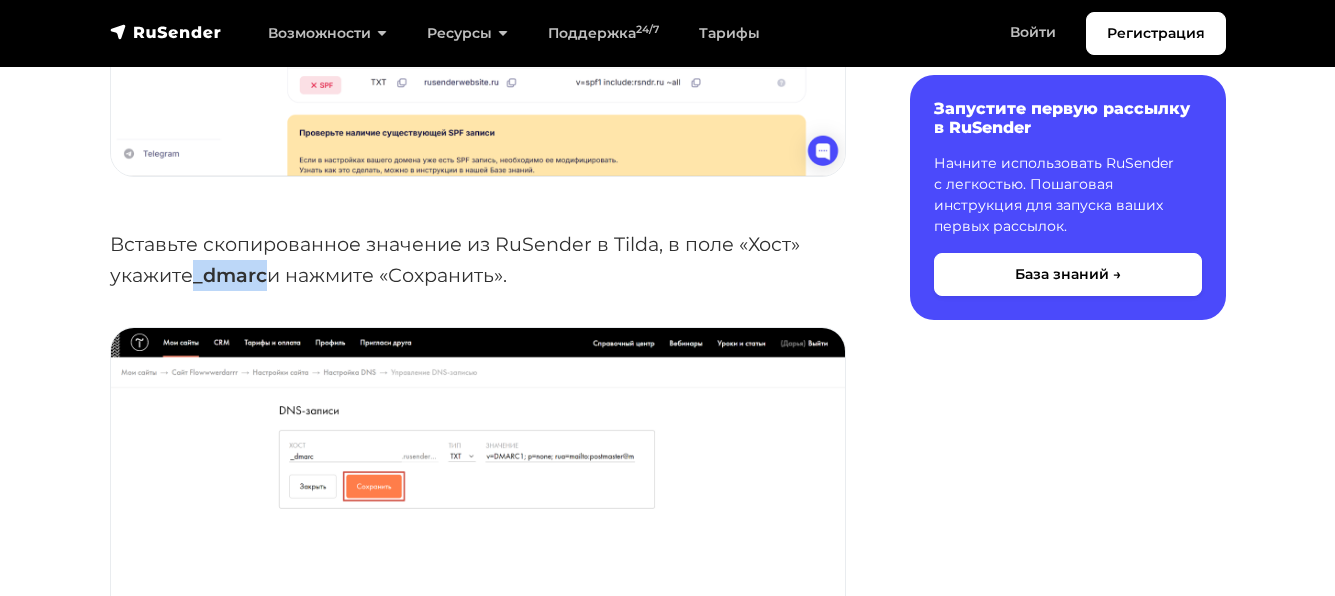 drag, startPoint x: 198, startPoint y: 276, endPoint x: 269, endPoint y: 282, distance: 71.25307 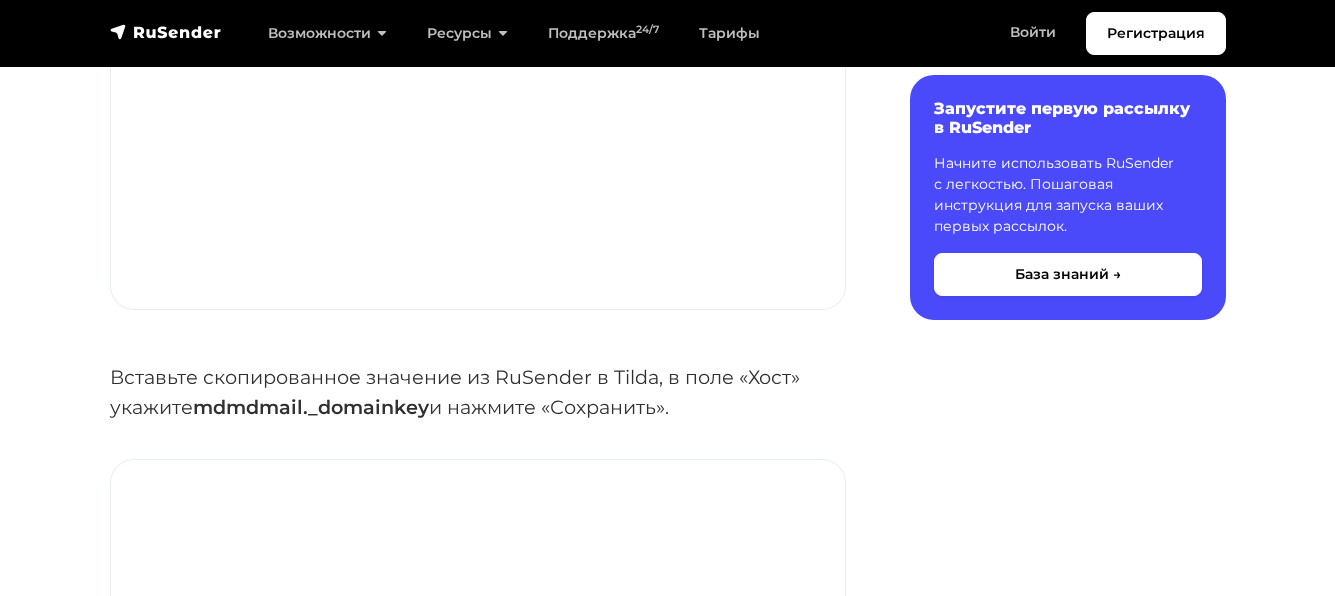 scroll, scrollTop: 4467, scrollLeft: 0, axis: vertical 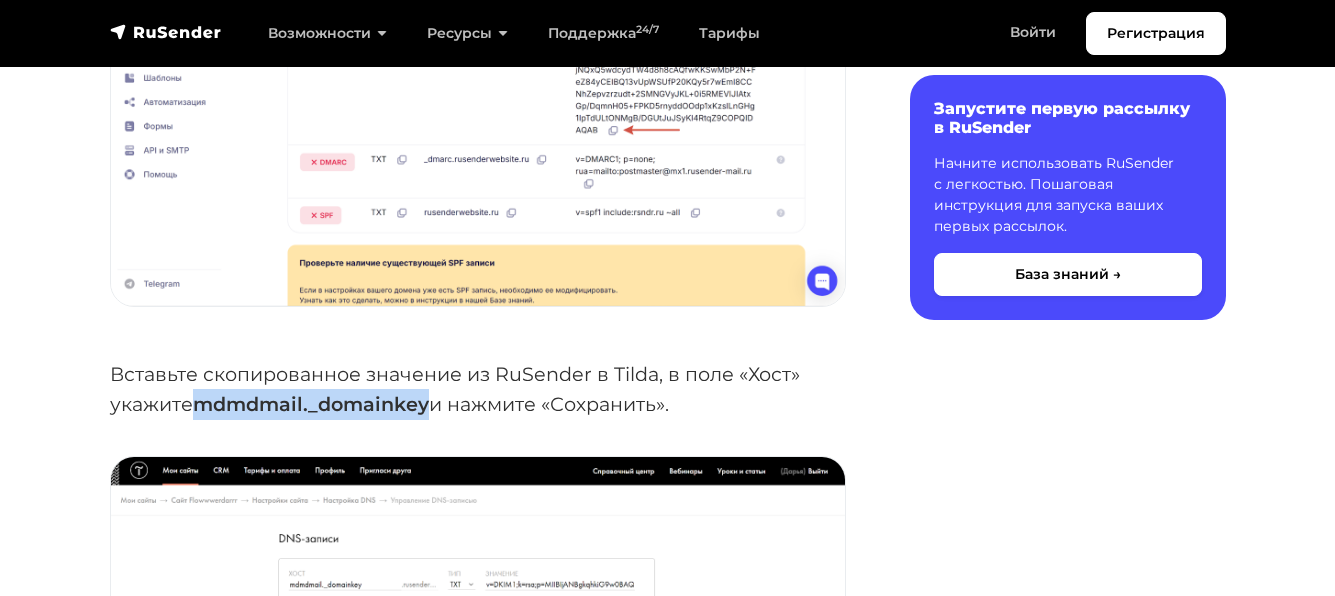 drag, startPoint x: 198, startPoint y: 409, endPoint x: 431, endPoint y: 404, distance: 233.05363 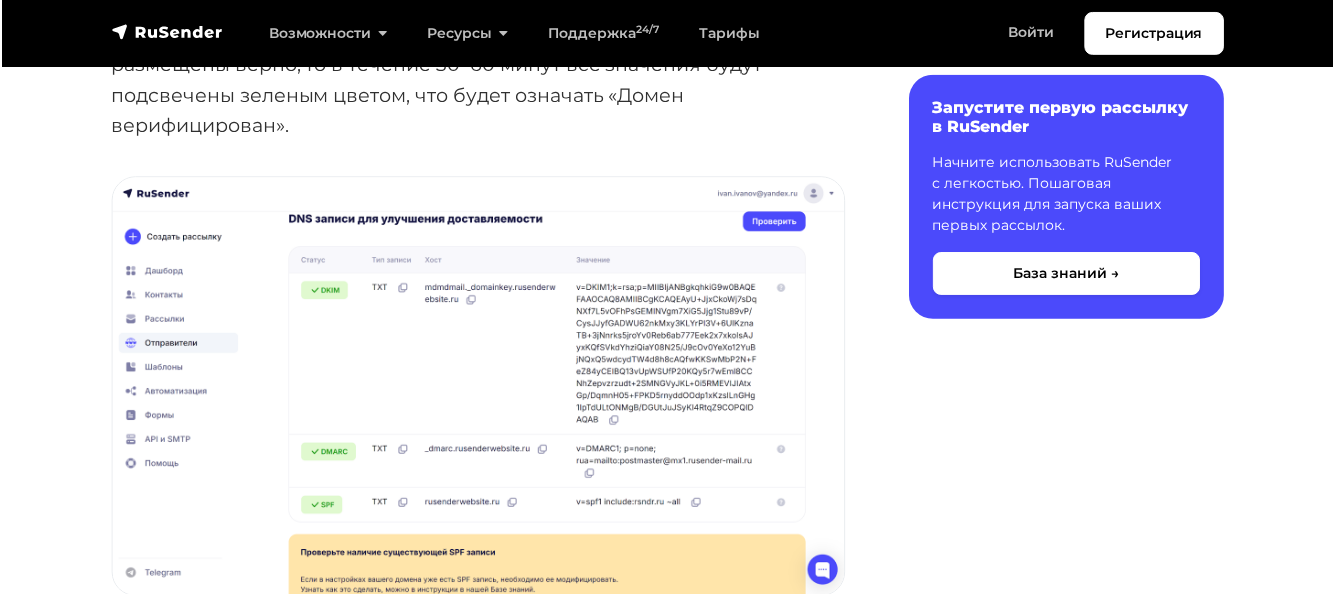 scroll, scrollTop: 5467, scrollLeft: 0, axis: vertical 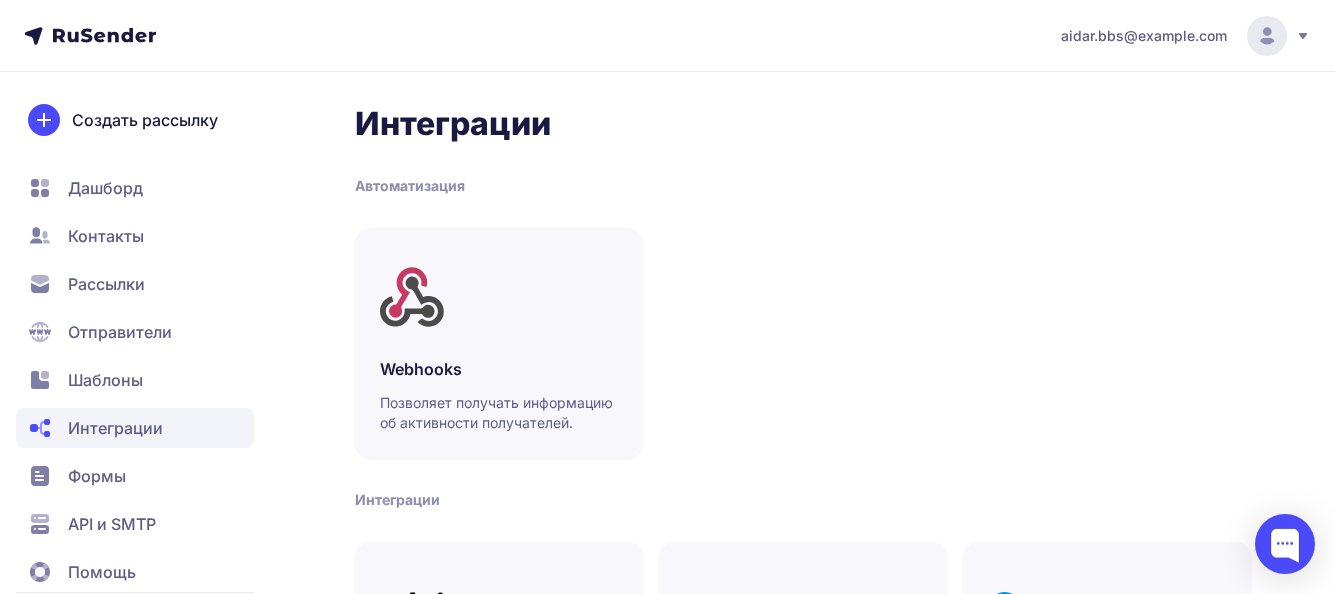 click on "Формы" at bounding box center (97, 476) 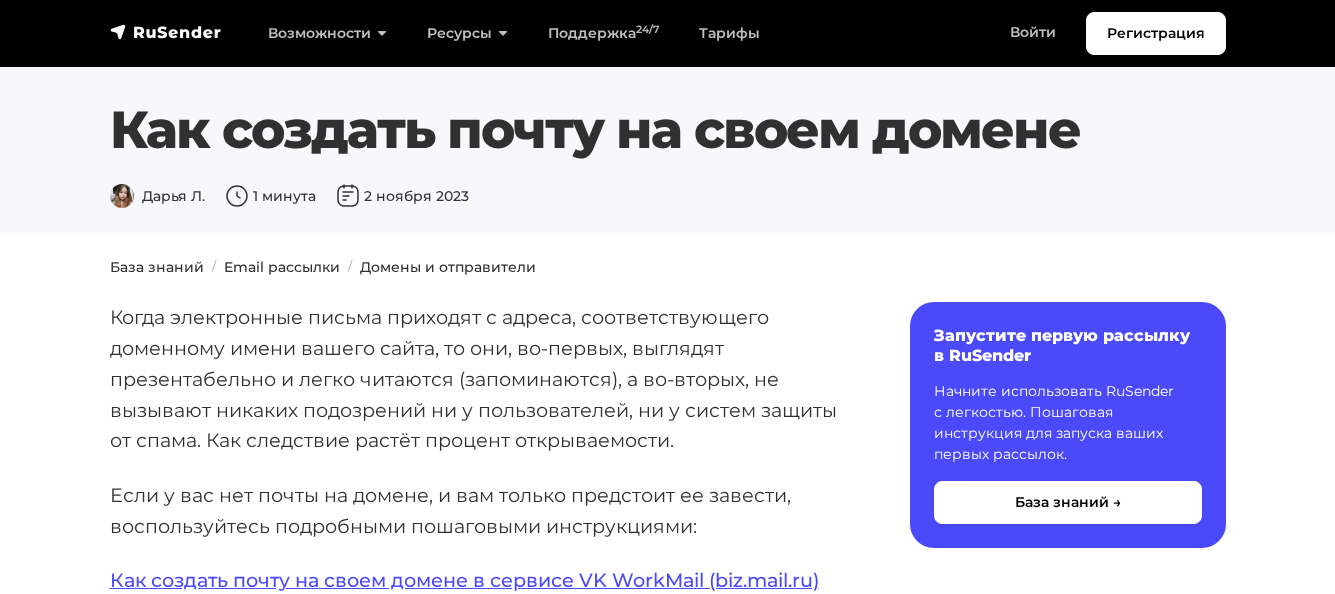 scroll, scrollTop: 0, scrollLeft: 0, axis: both 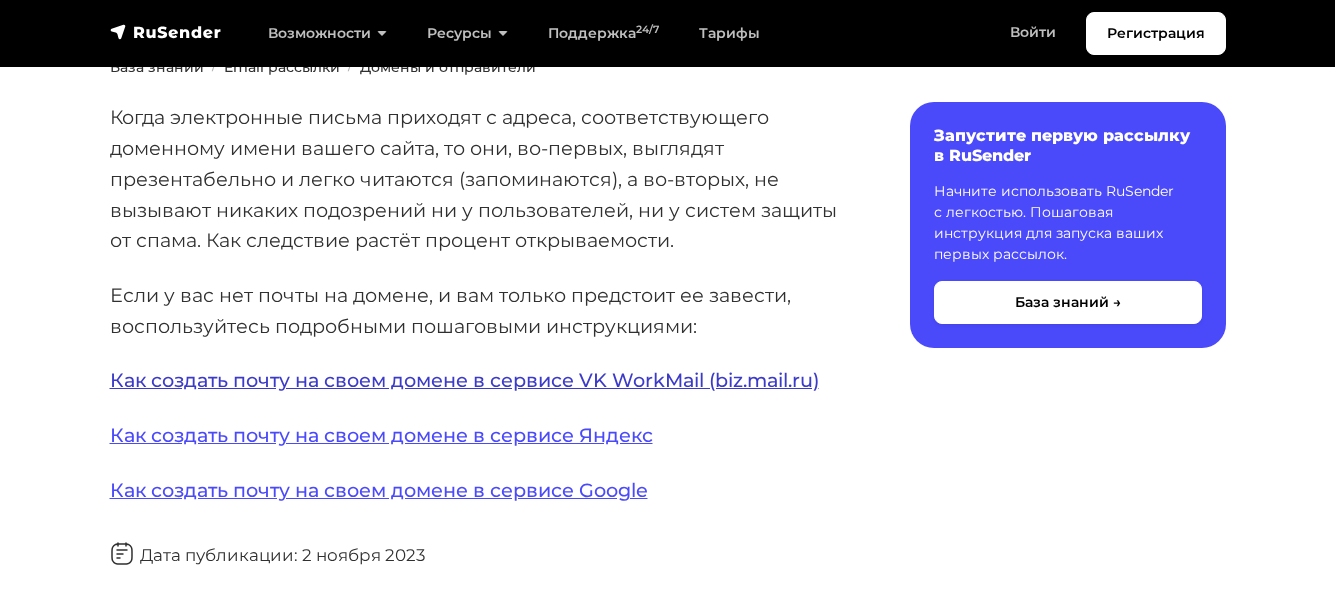 click on "Как создать почту на своем домене в сервисе VK WorkMail (biz.mail.ru)" at bounding box center [464, 380] 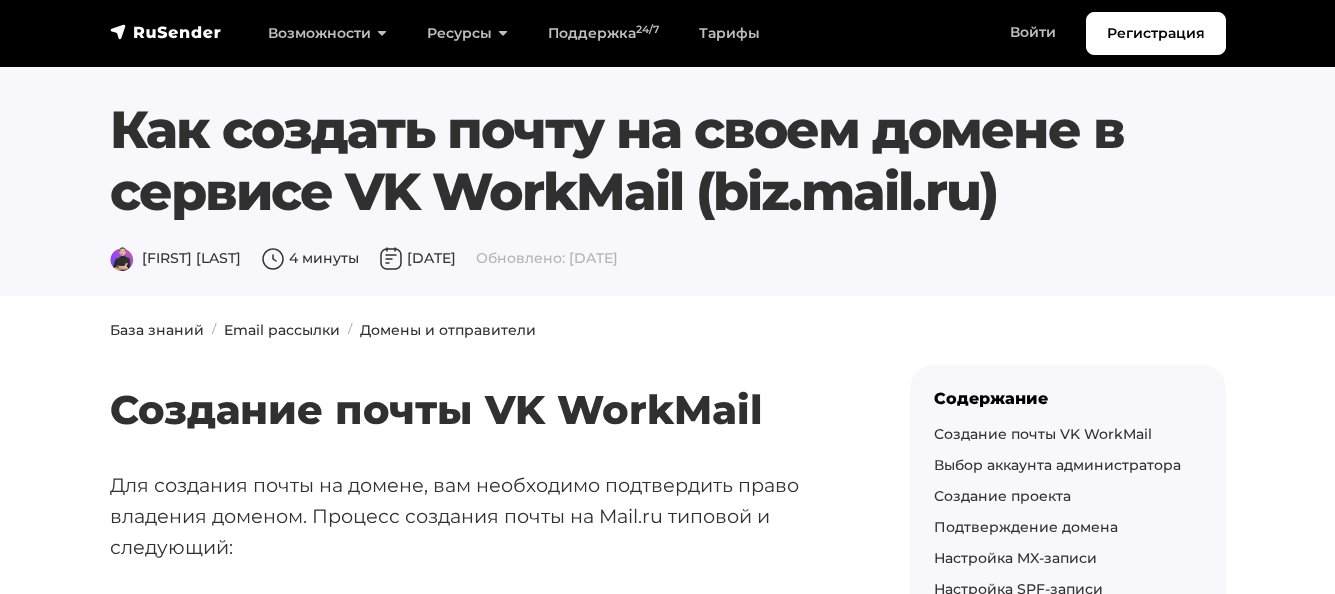 scroll, scrollTop: 0, scrollLeft: 0, axis: both 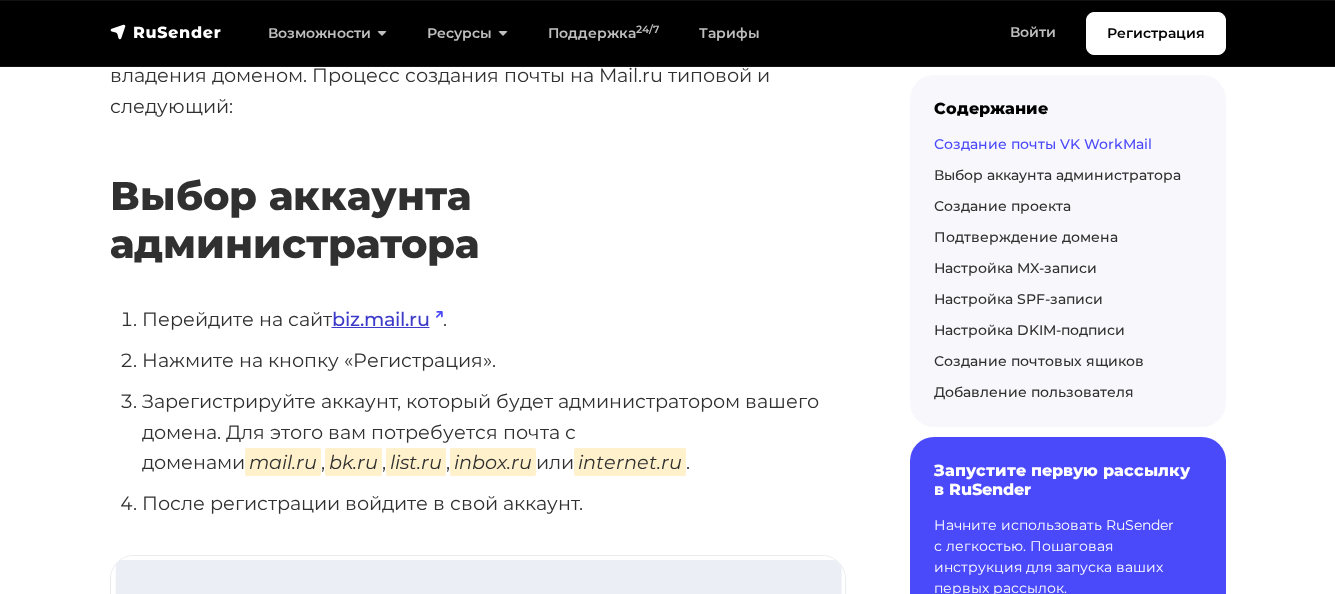 click on "biz.mail.ru" at bounding box center (387, 319) 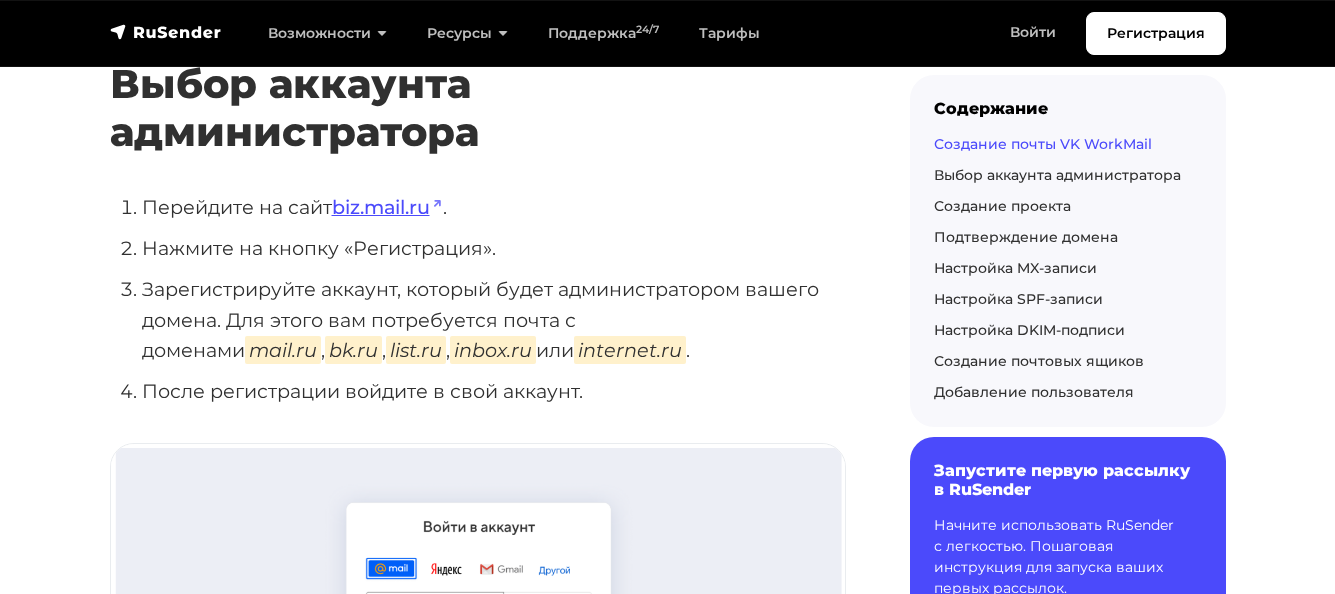 scroll, scrollTop: 574, scrollLeft: 0, axis: vertical 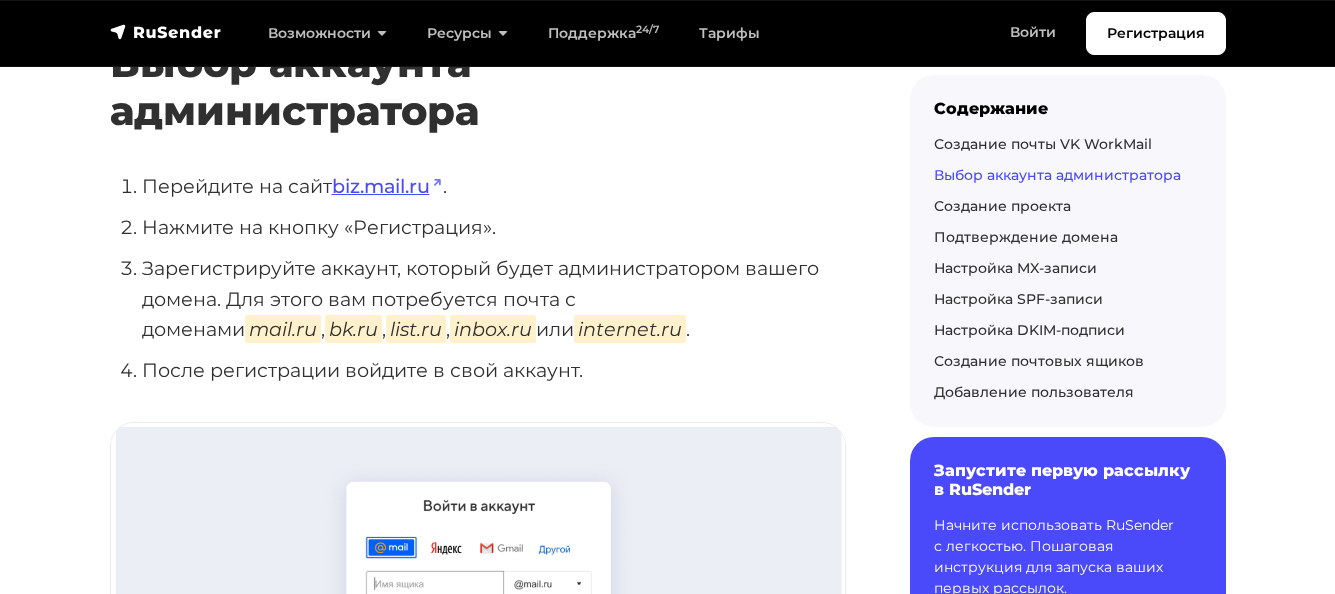 click on "Перейдите на сайт  biz.mail.ru ." at bounding box center [494, 186] 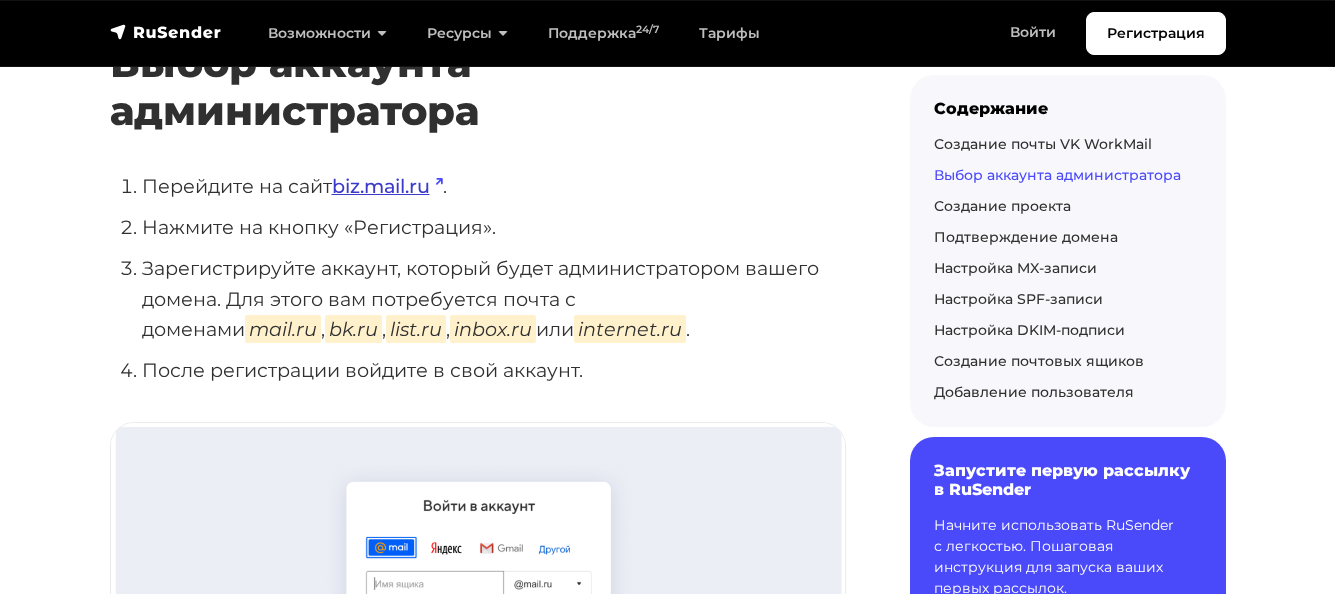 click on "biz.mail.ru" at bounding box center [387, 186] 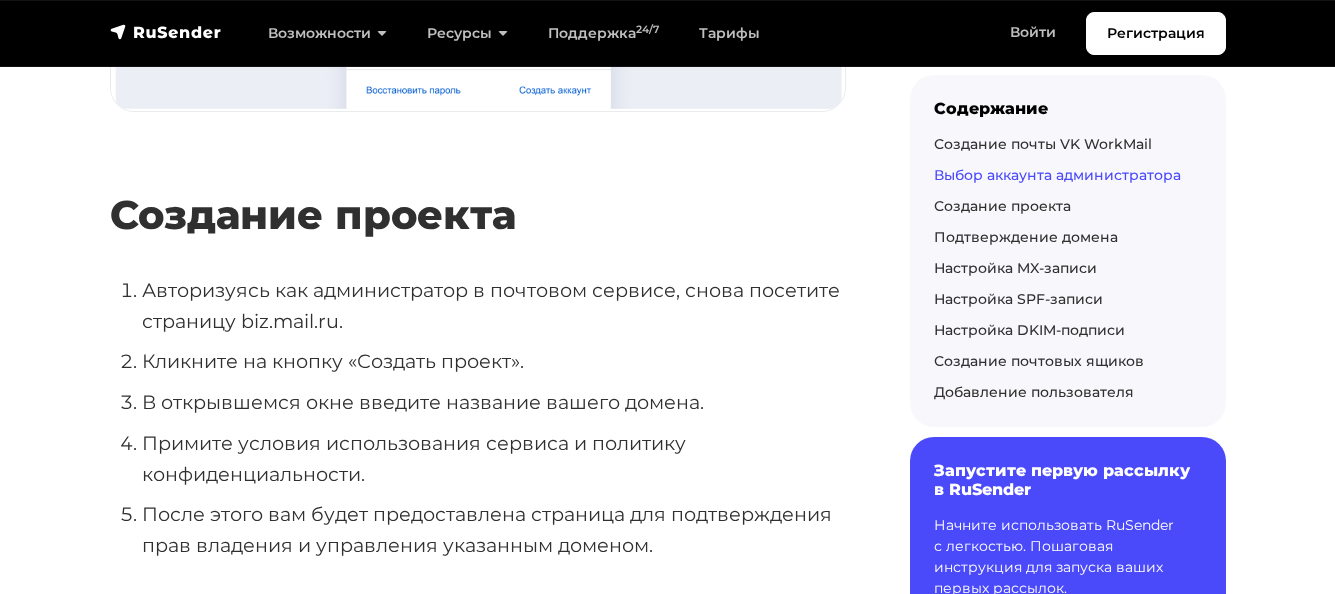 scroll, scrollTop: 1241, scrollLeft: 0, axis: vertical 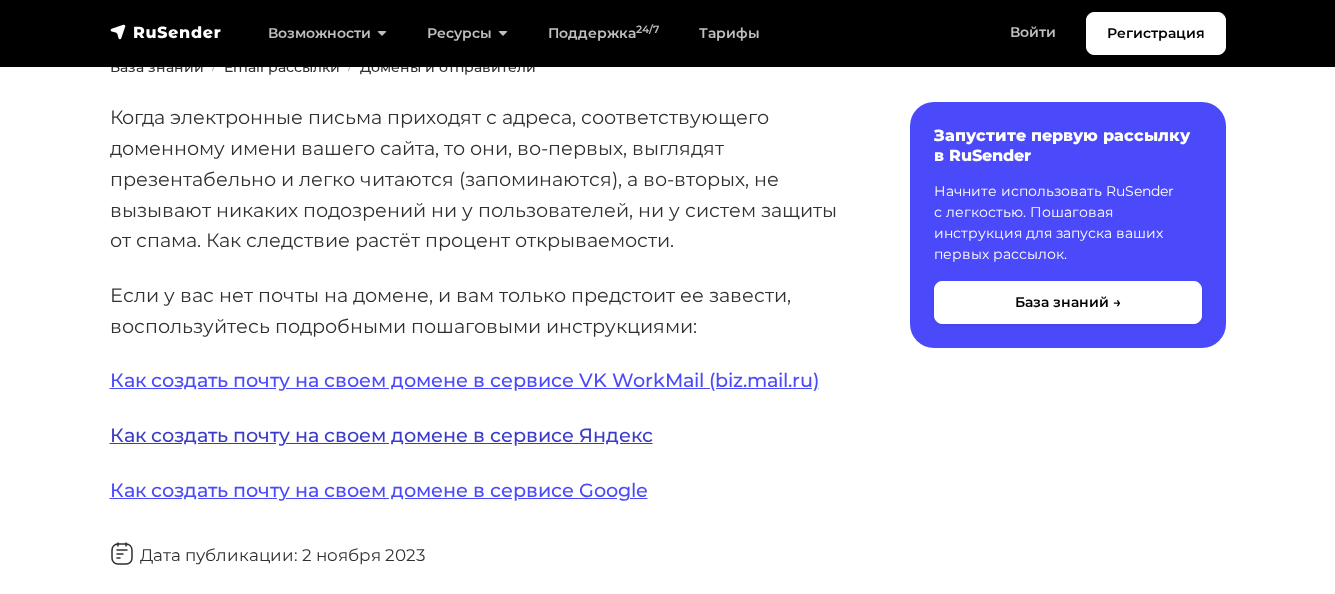 click on "Как создать почту на своем домене в сервисе Яндекс" at bounding box center [381, 435] 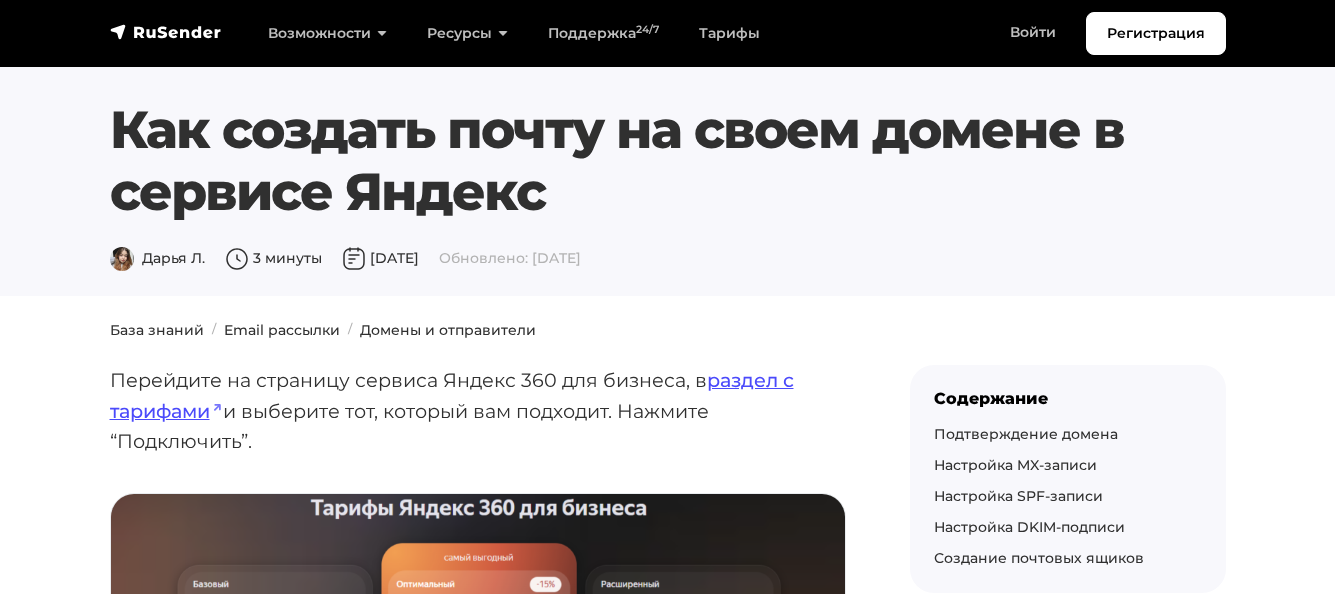 scroll, scrollTop: 0, scrollLeft: 0, axis: both 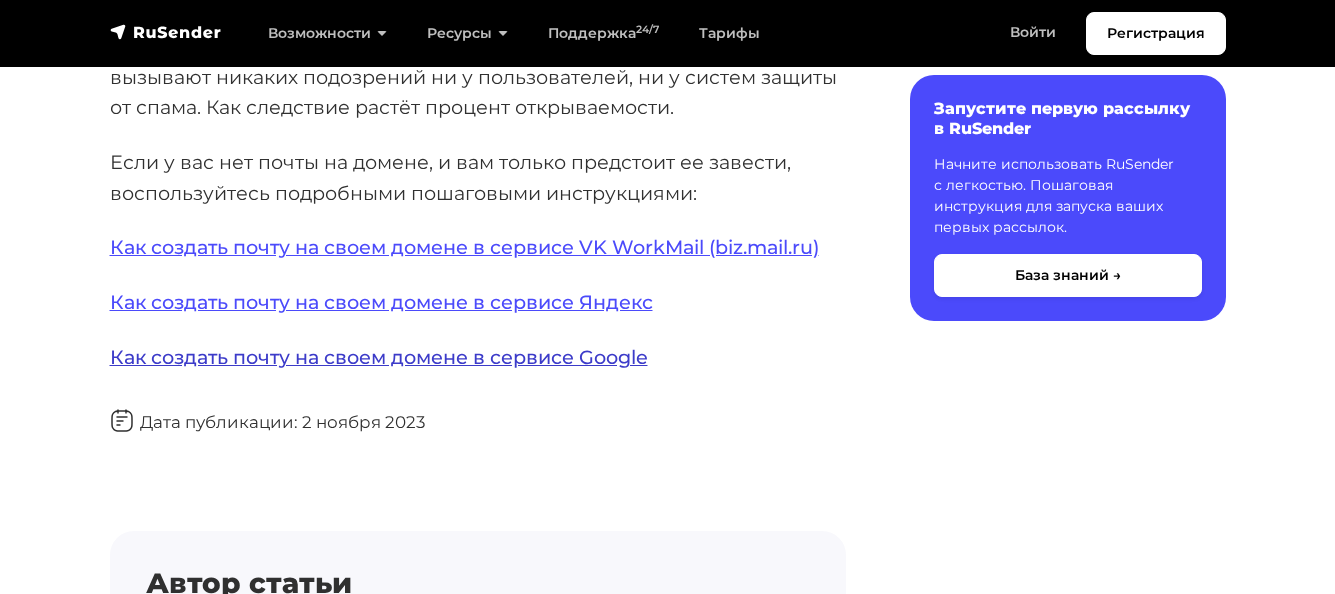 click on "Как создать почту на своем домене в сервисе Google" at bounding box center [379, 357] 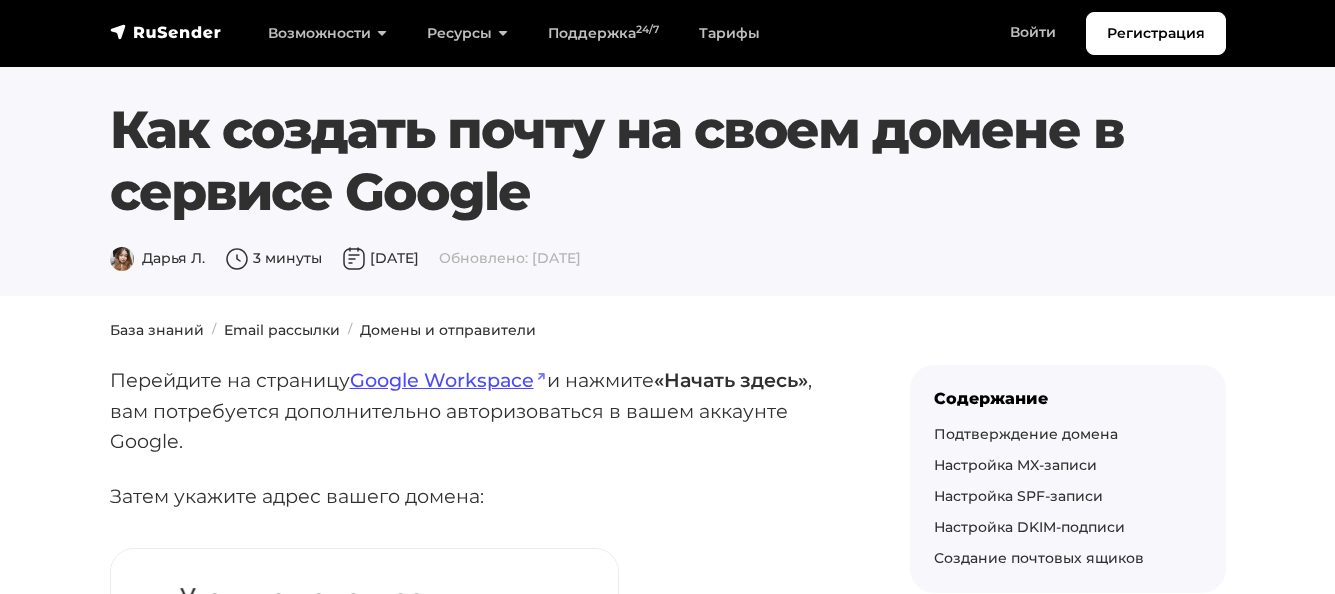 scroll, scrollTop: 0, scrollLeft: 0, axis: both 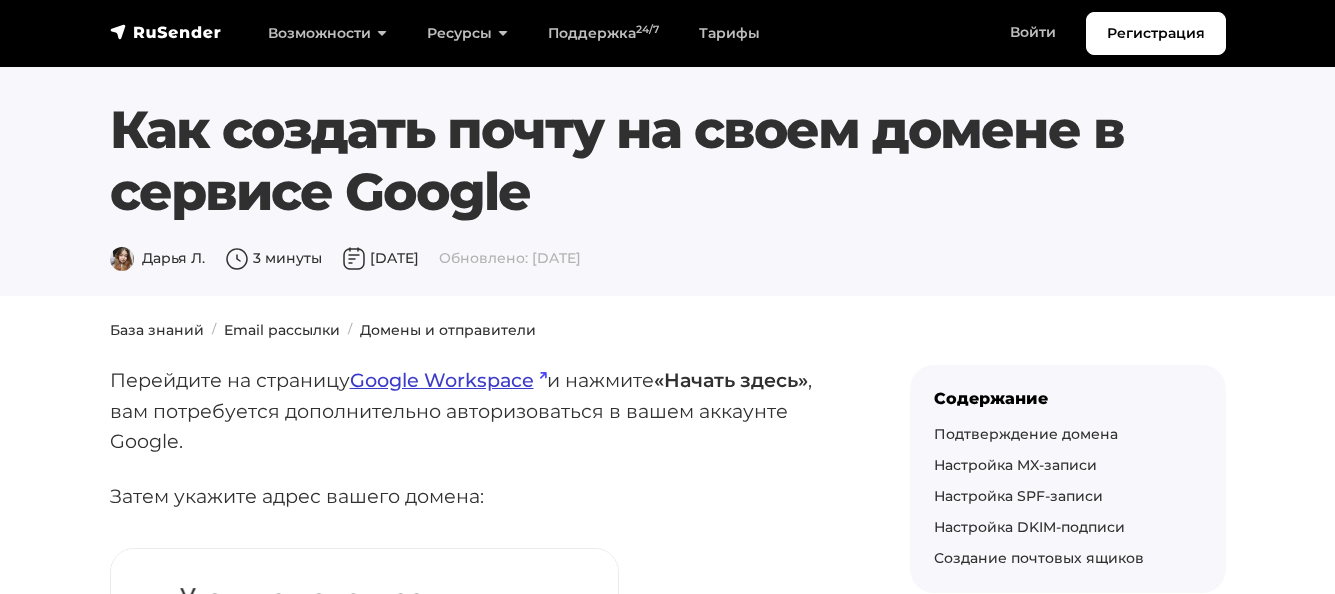click on "Google Workspace" at bounding box center (448, 380) 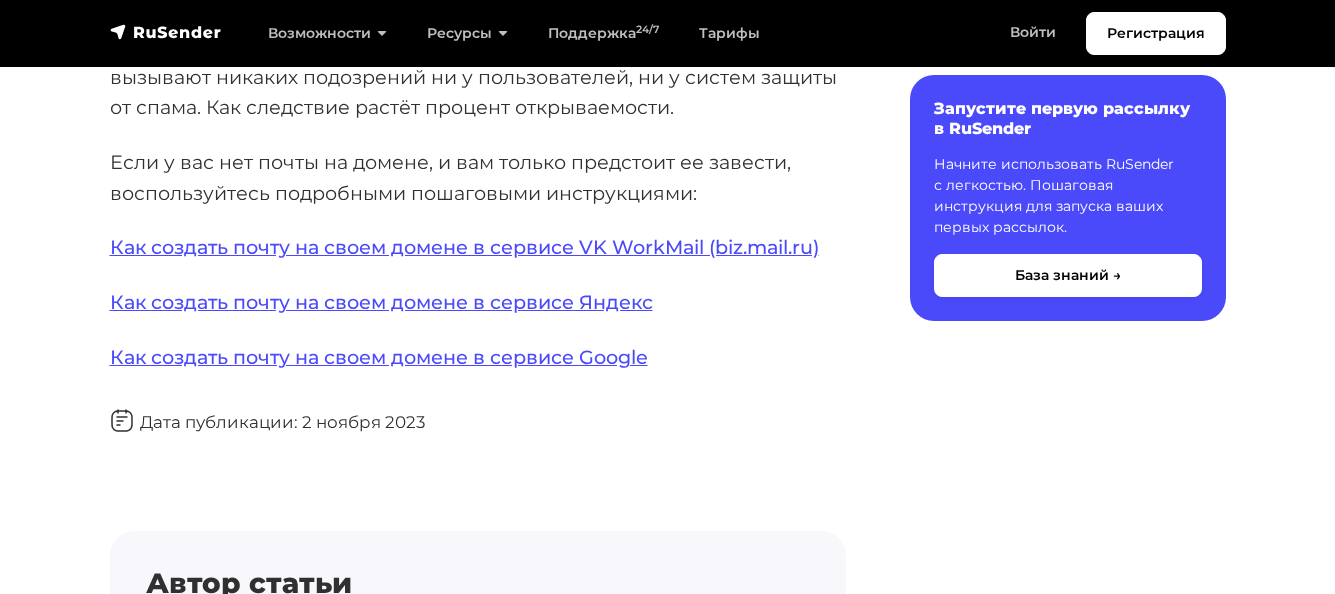 scroll, scrollTop: 333, scrollLeft: 0, axis: vertical 